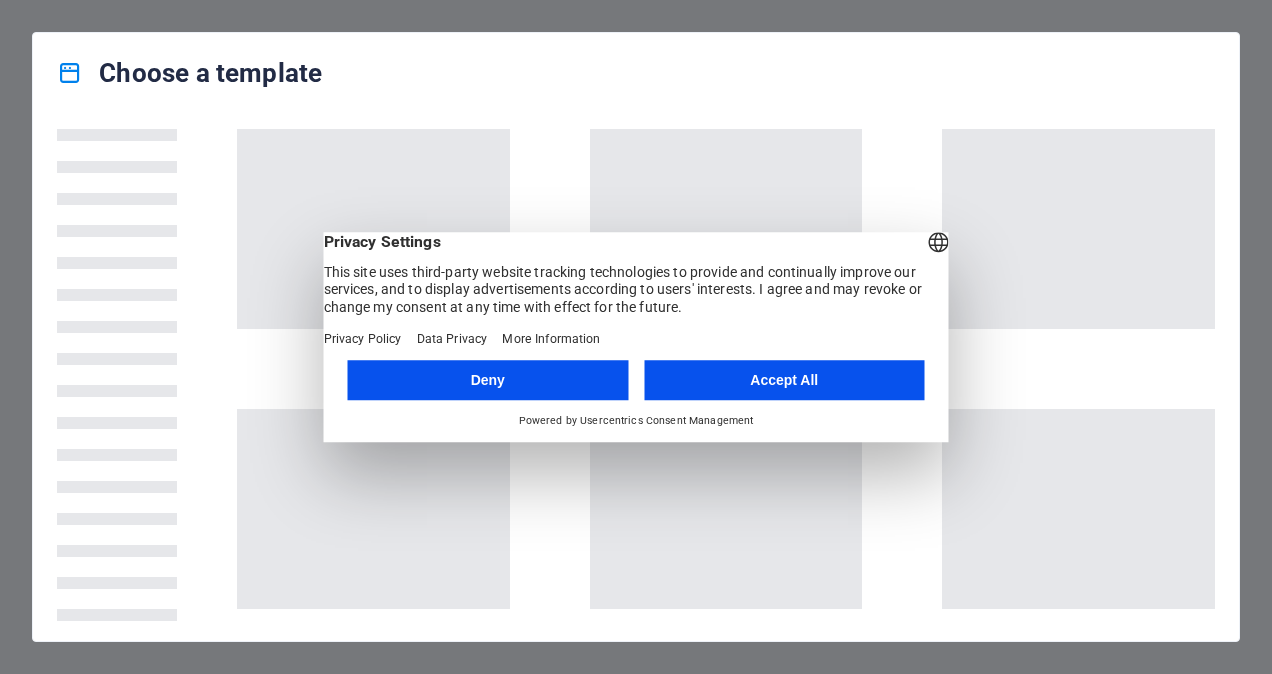 scroll, scrollTop: 0, scrollLeft: 0, axis: both 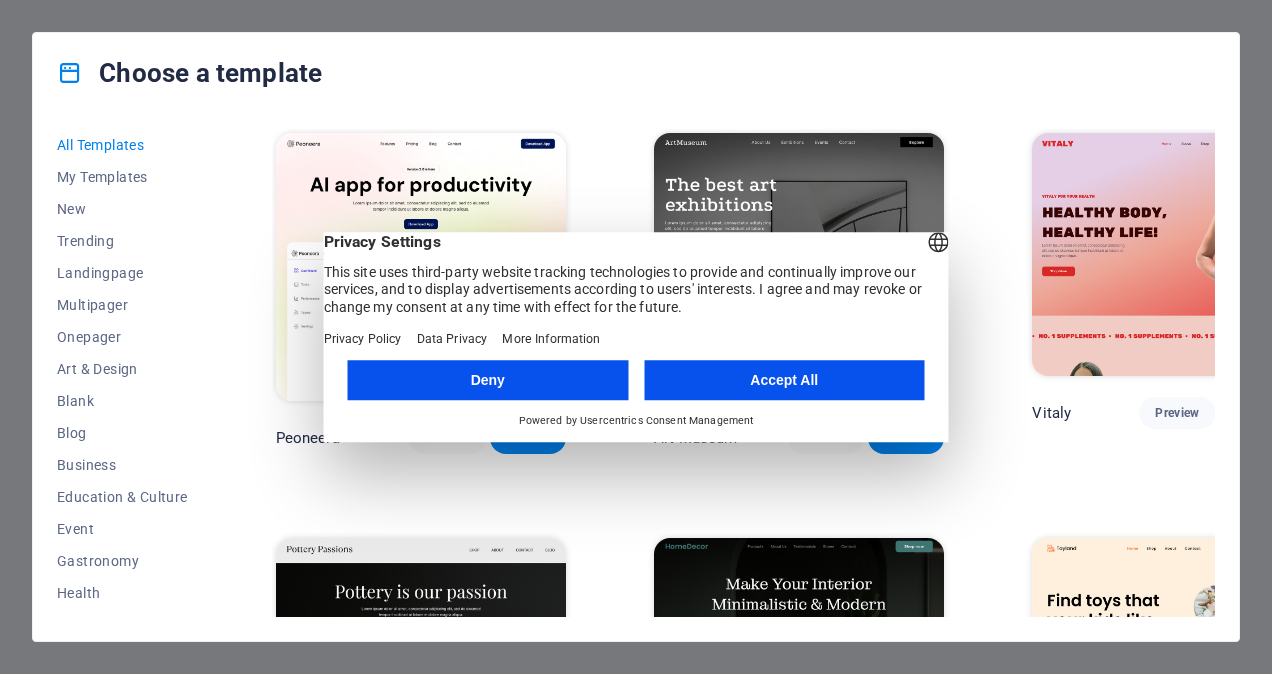click on "Accept All" at bounding box center (784, 380) 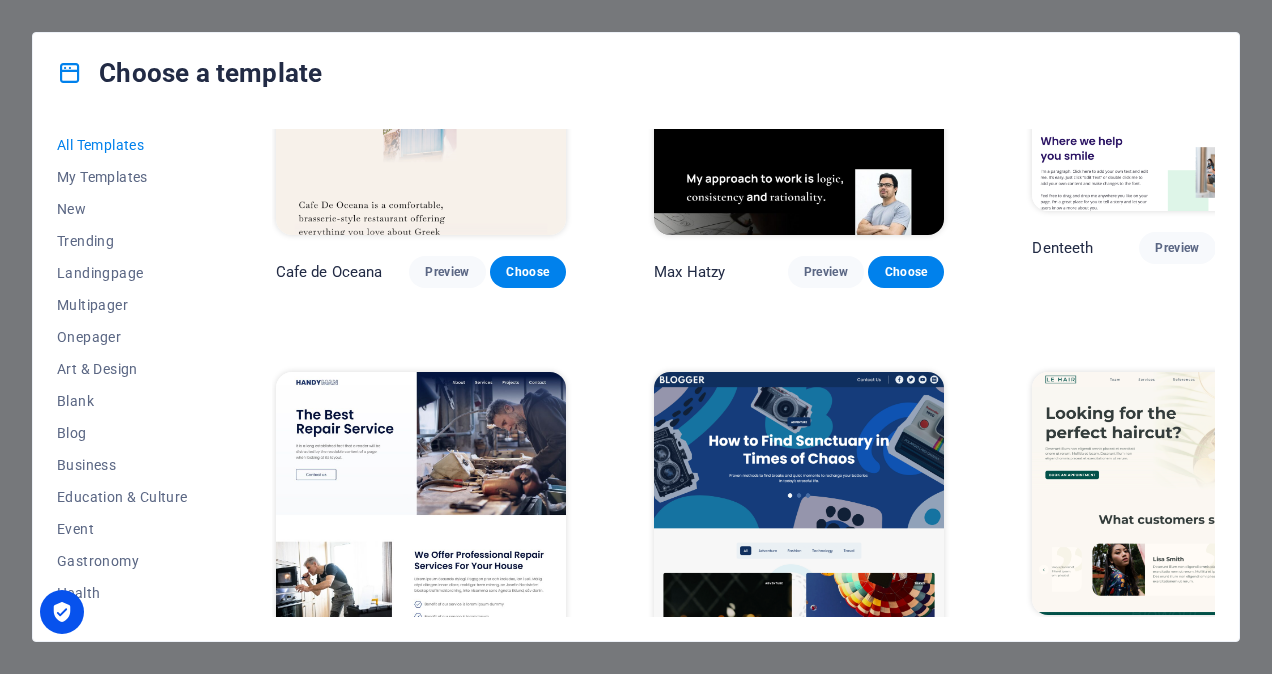scroll, scrollTop: 5928, scrollLeft: 0, axis: vertical 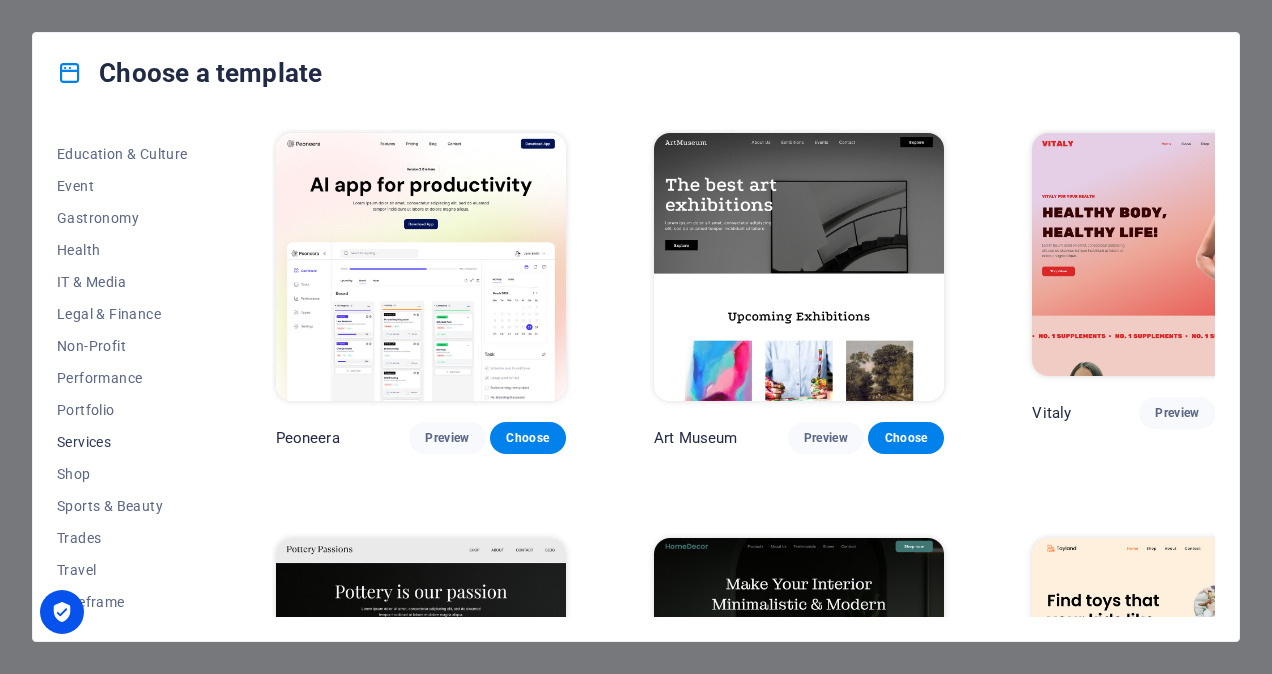 click on "Services" at bounding box center [122, 442] 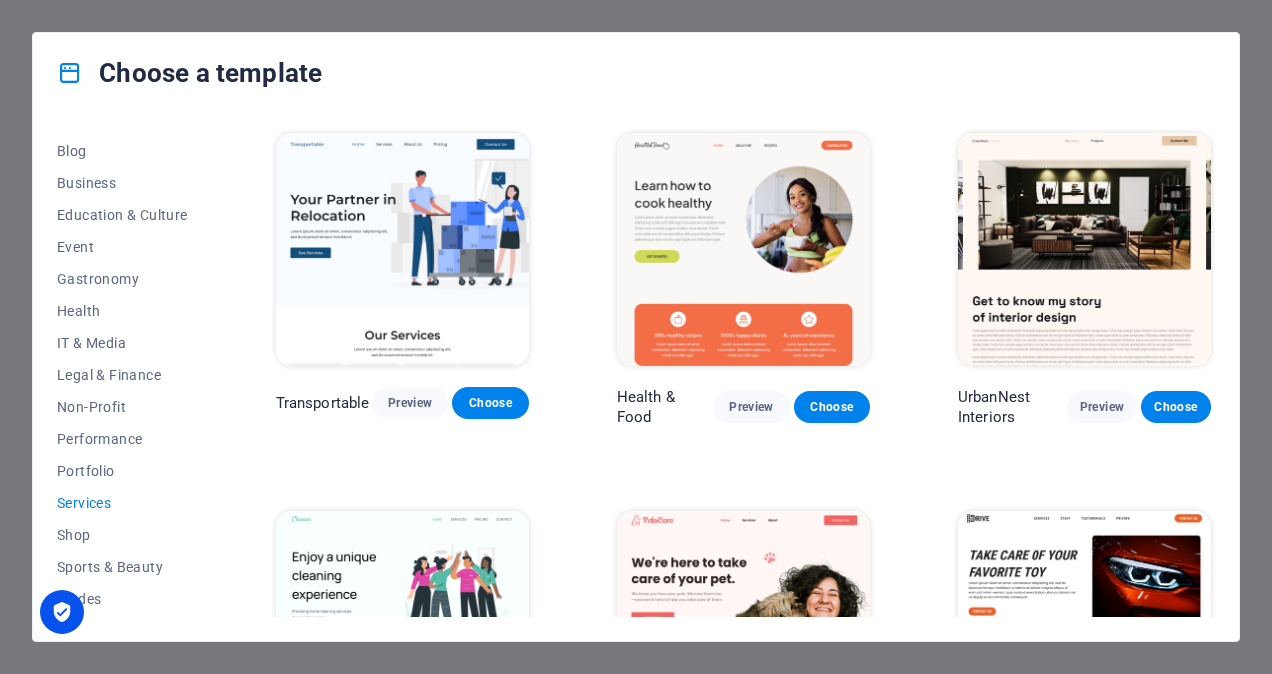 scroll, scrollTop: 280, scrollLeft: 0, axis: vertical 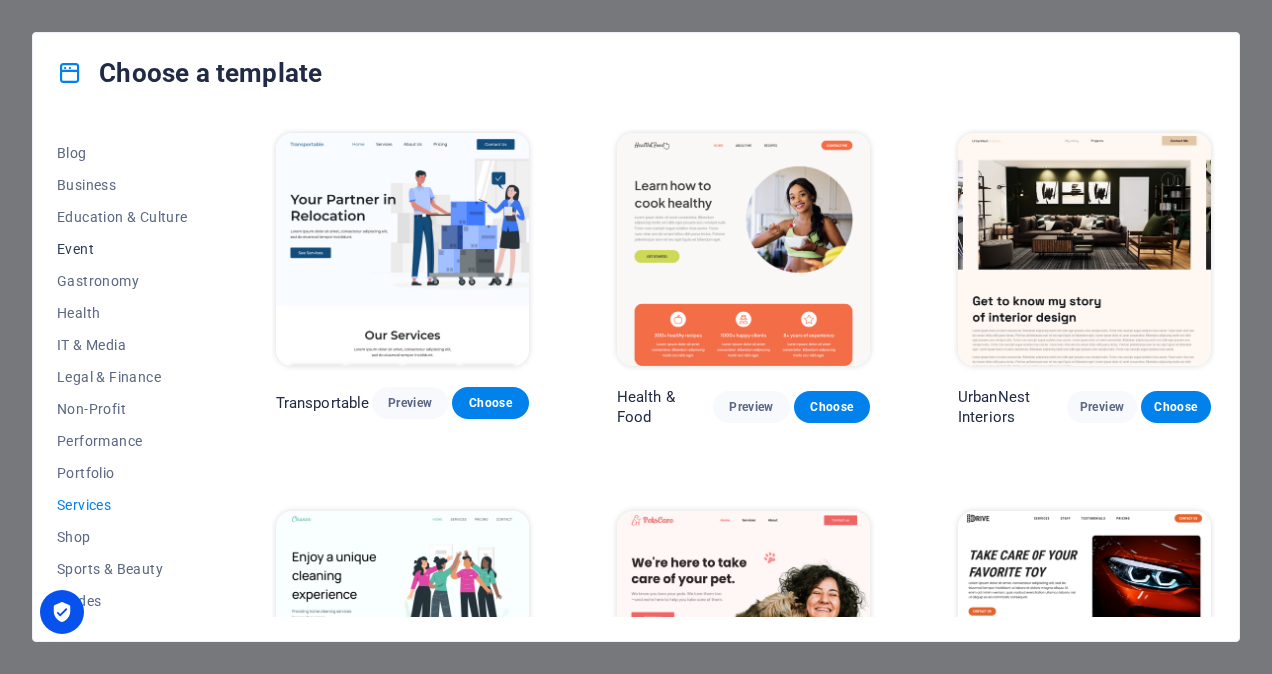 click on "Event" at bounding box center [122, 249] 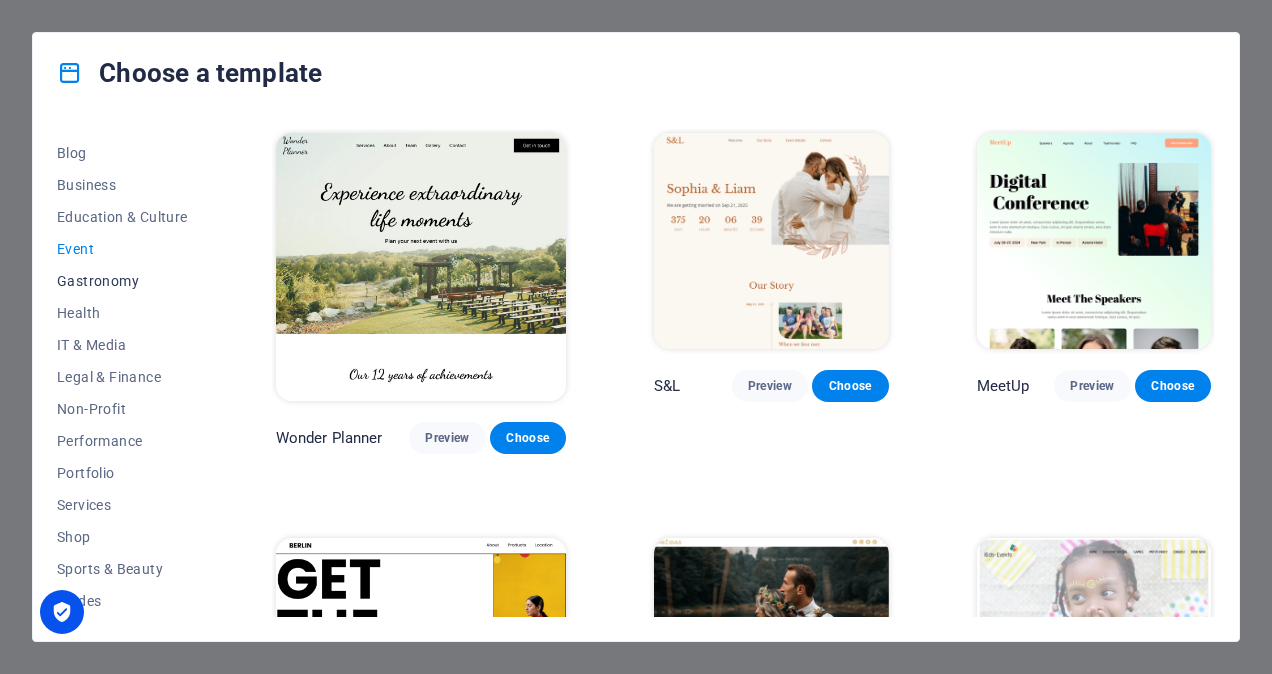 click on "Gastronomy" at bounding box center (122, 281) 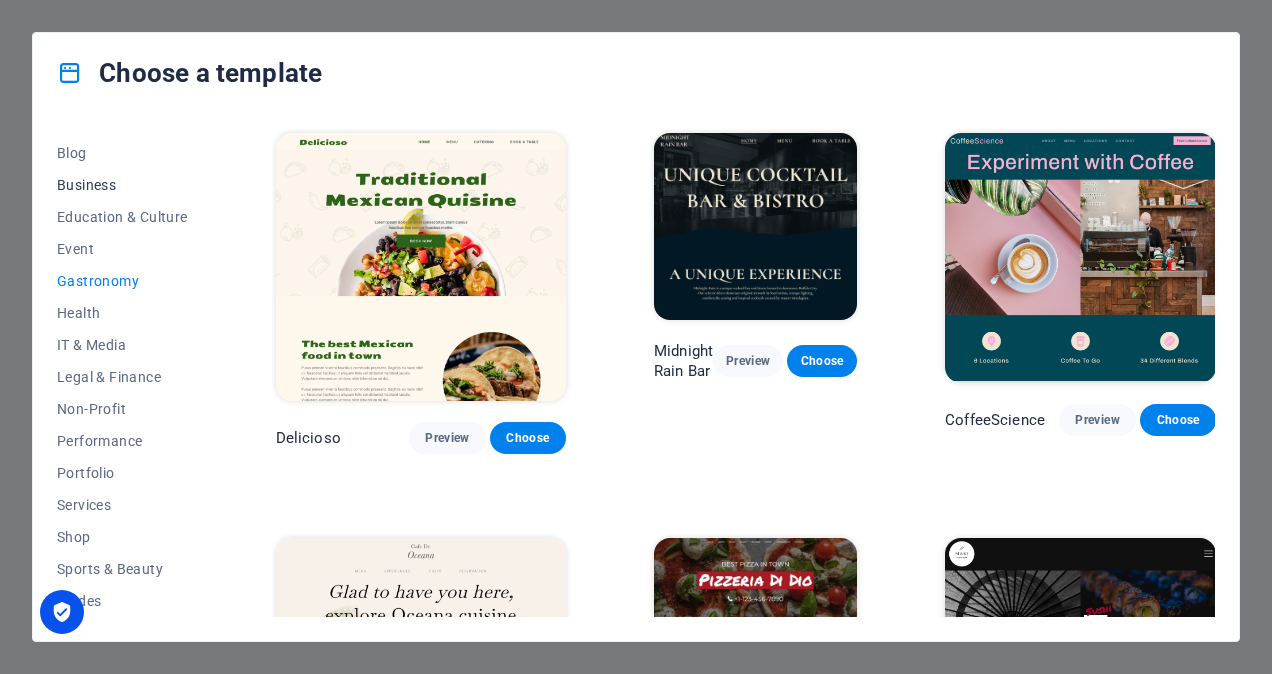 click on "Business" at bounding box center [122, 185] 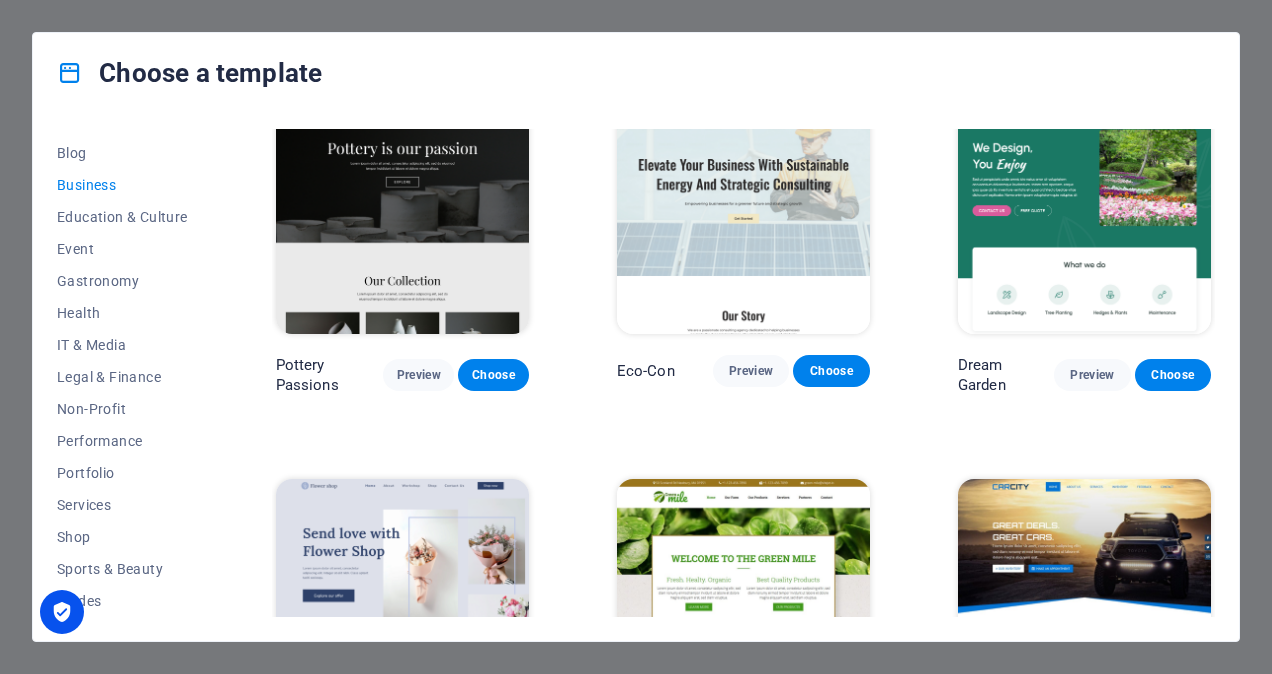 scroll, scrollTop: 0, scrollLeft: 0, axis: both 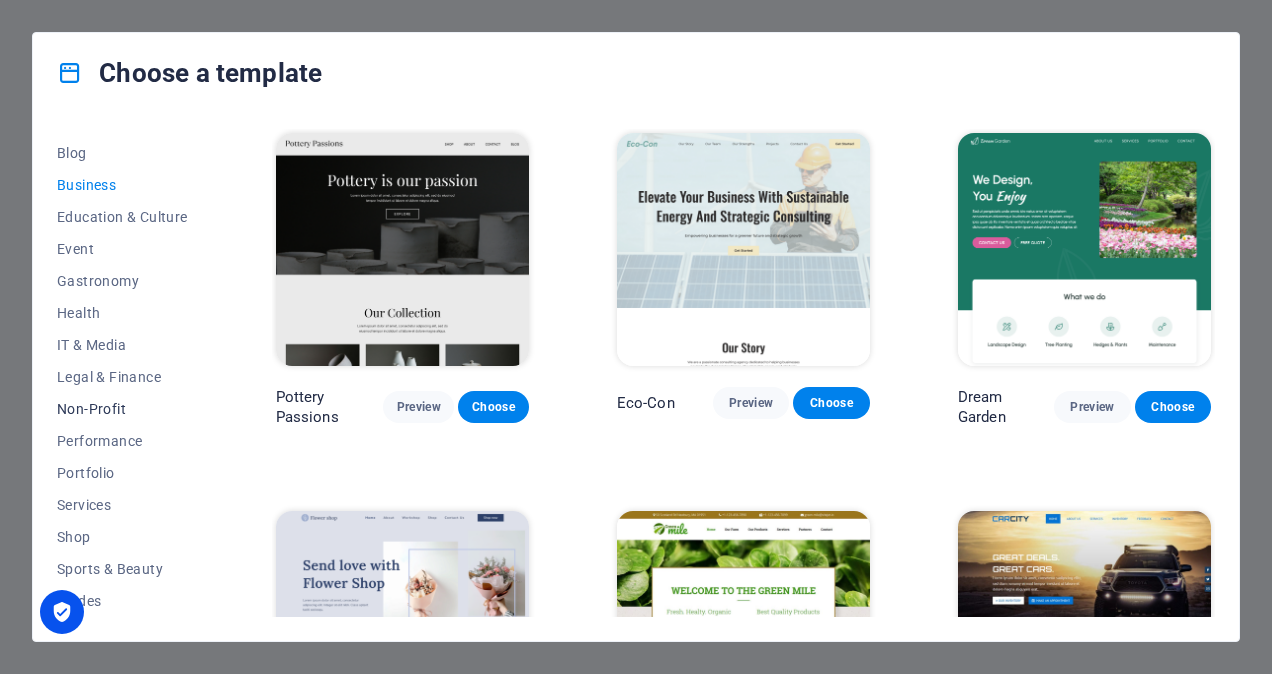 click on "Non-Profit" at bounding box center [122, 409] 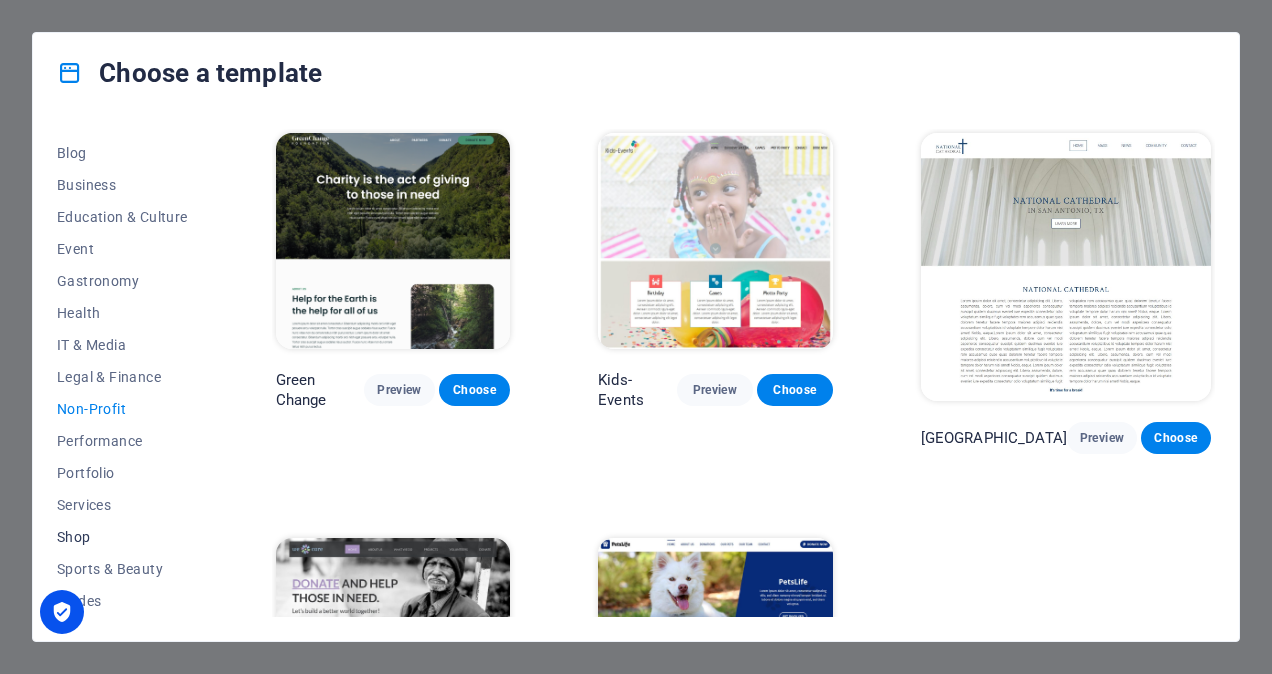 click on "Shop" at bounding box center [122, 537] 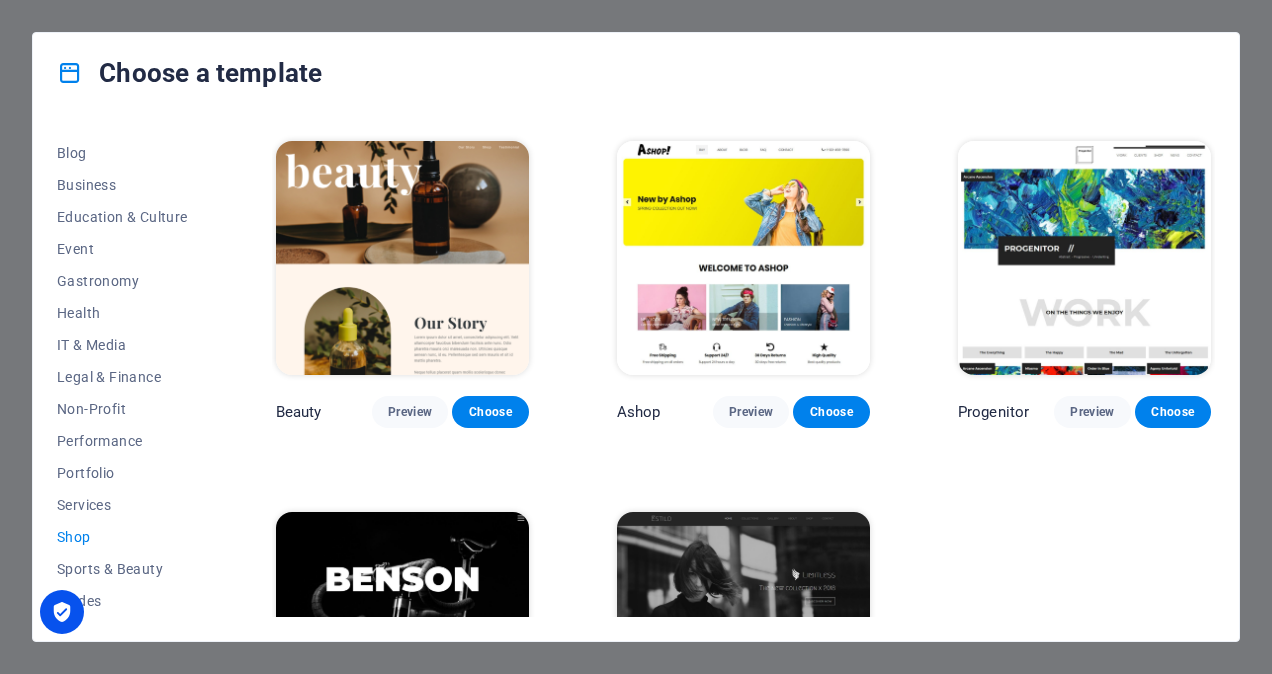 scroll, scrollTop: 754, scrollLeft: 0, axis: vertical 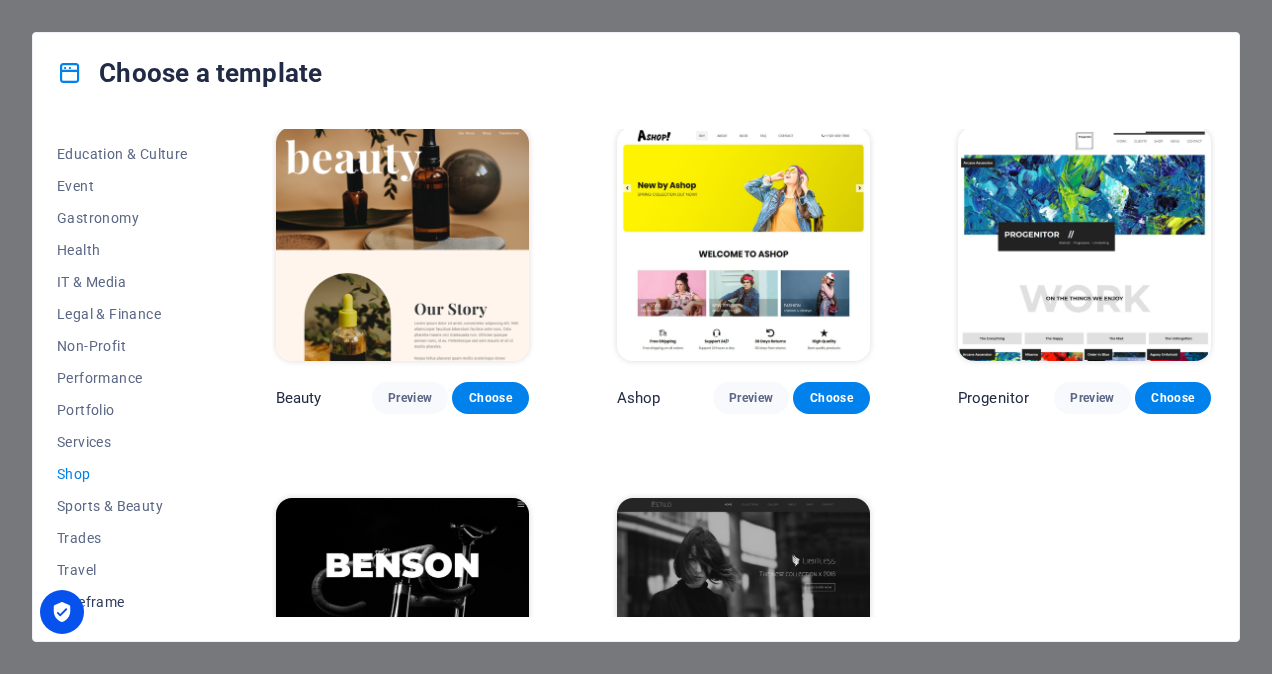 click on "Wireframe" at bounding box center [122, 602] 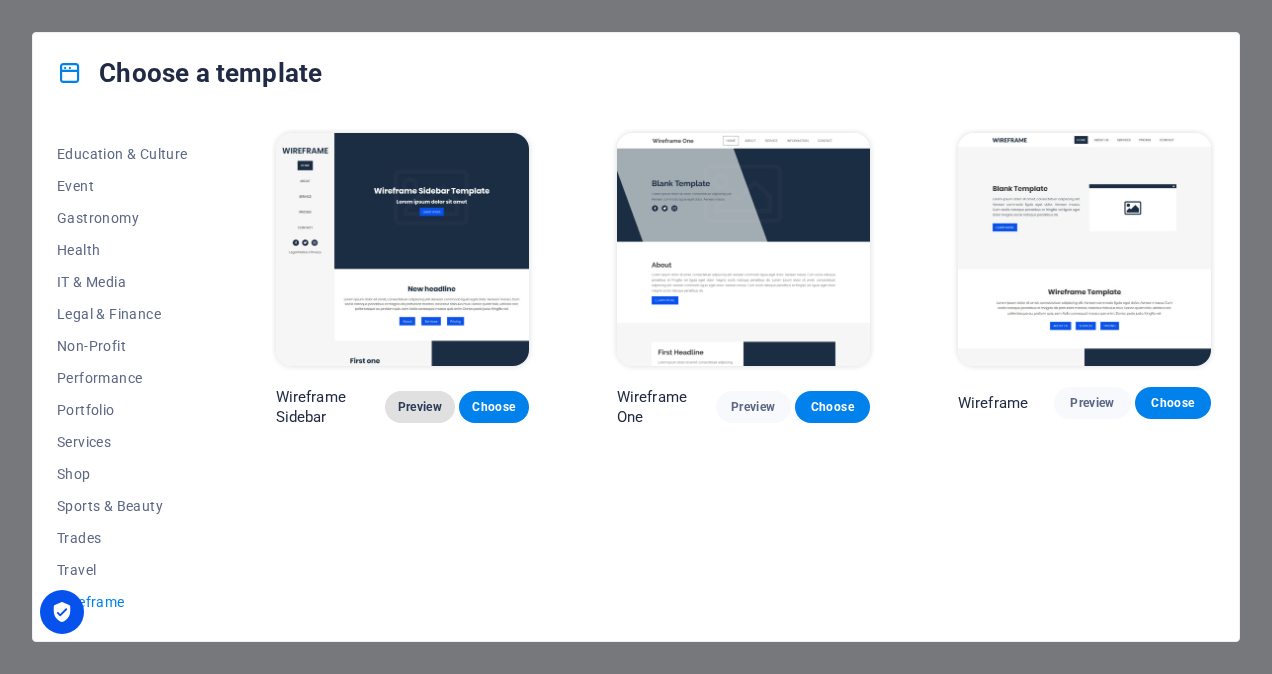 click on "Preview" at bounding box center (420, 407) 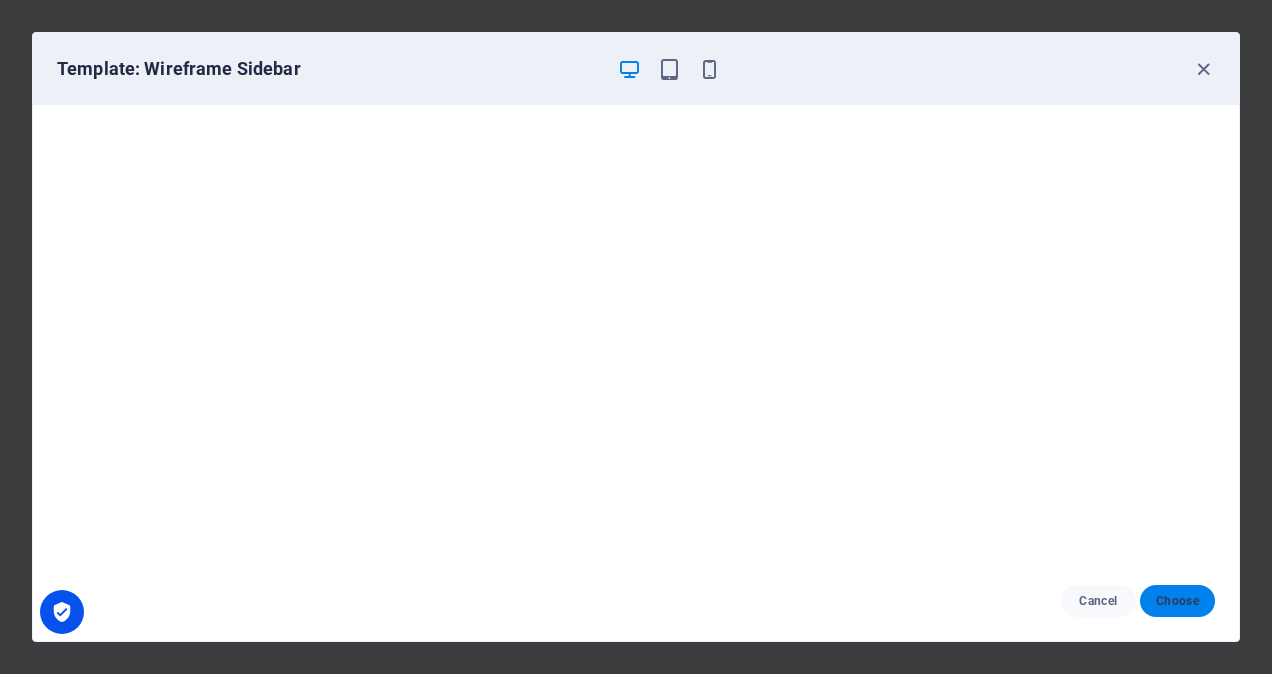 click on "Choose" at bounding box center (1177, 601) 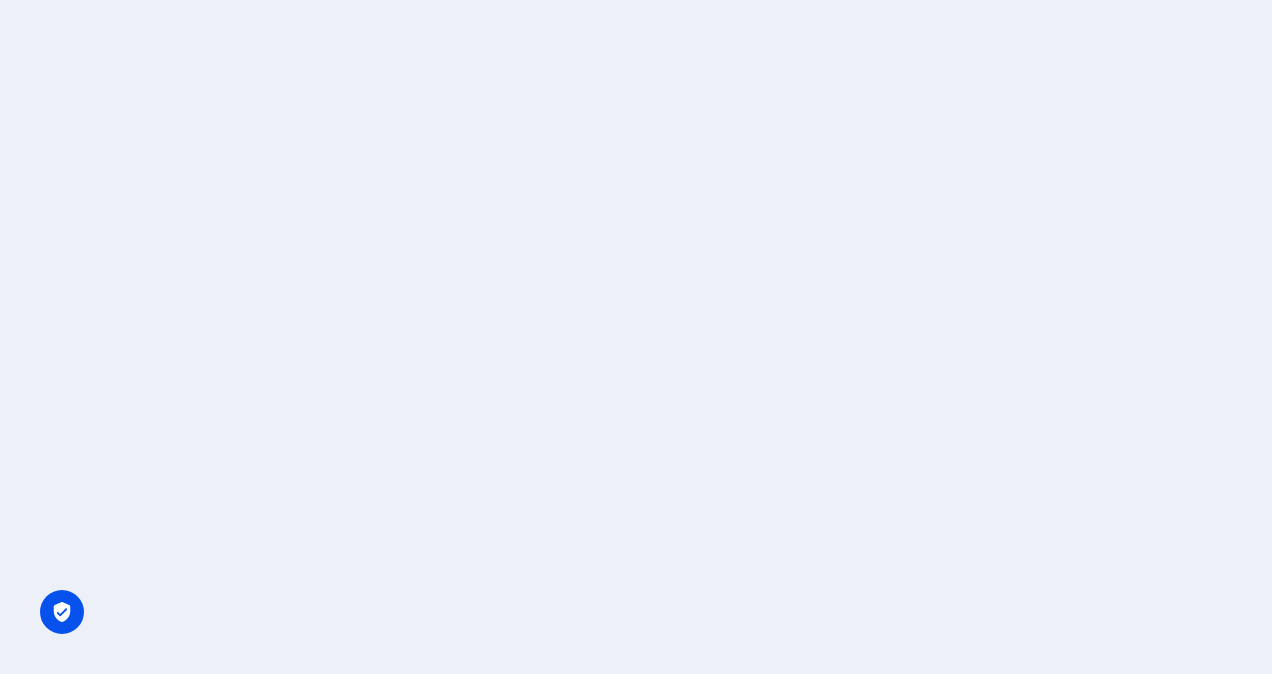scroll, scrollTop: 0, scrollLeft: 0, axis: both 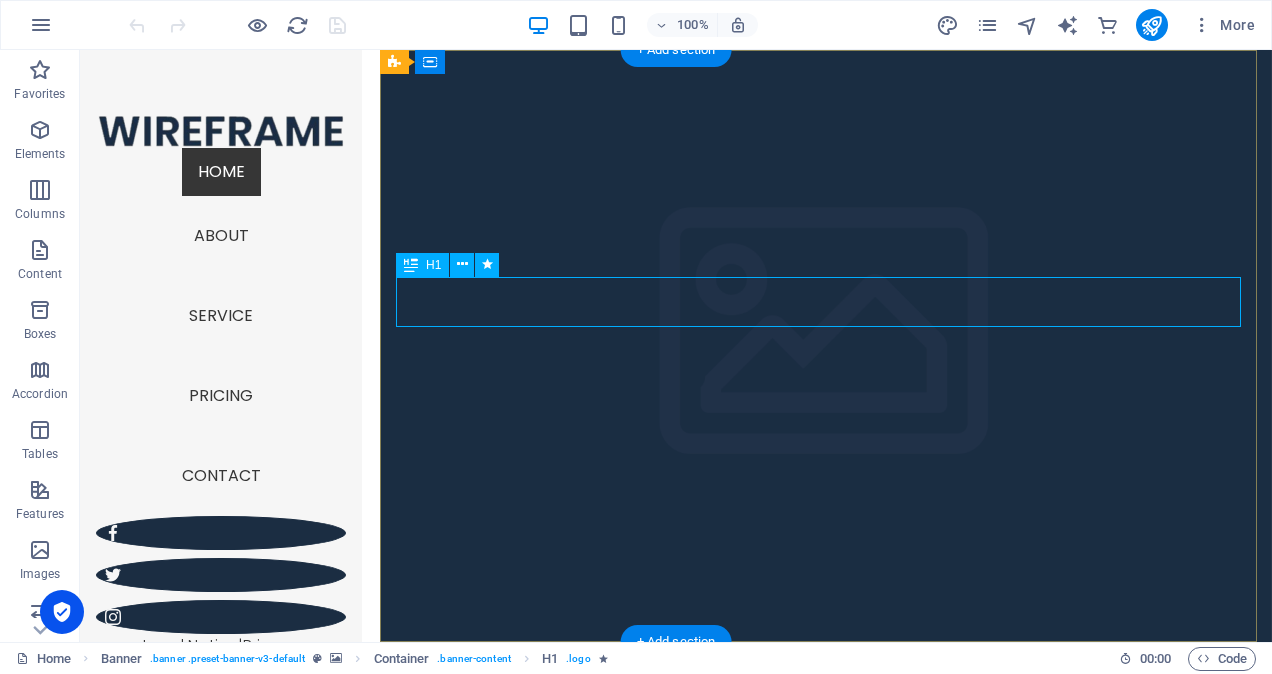 click on "Wireframe Sidebar Template" at bounding box center (826, 747) 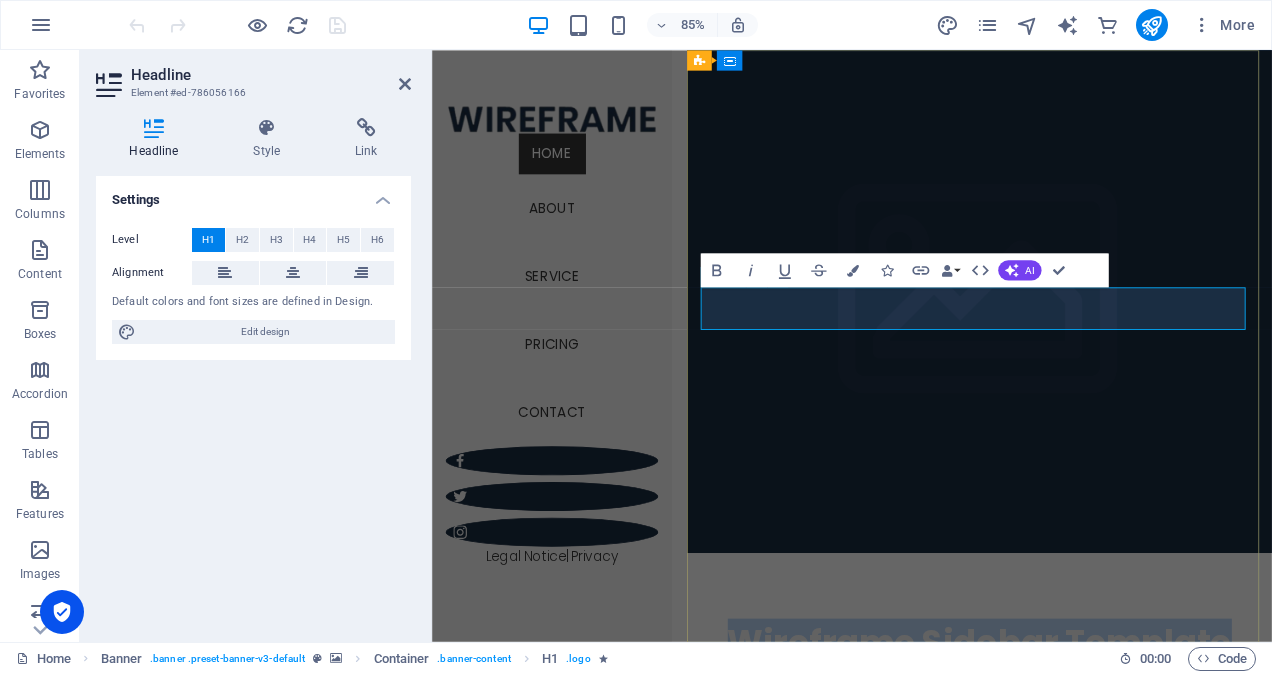 type 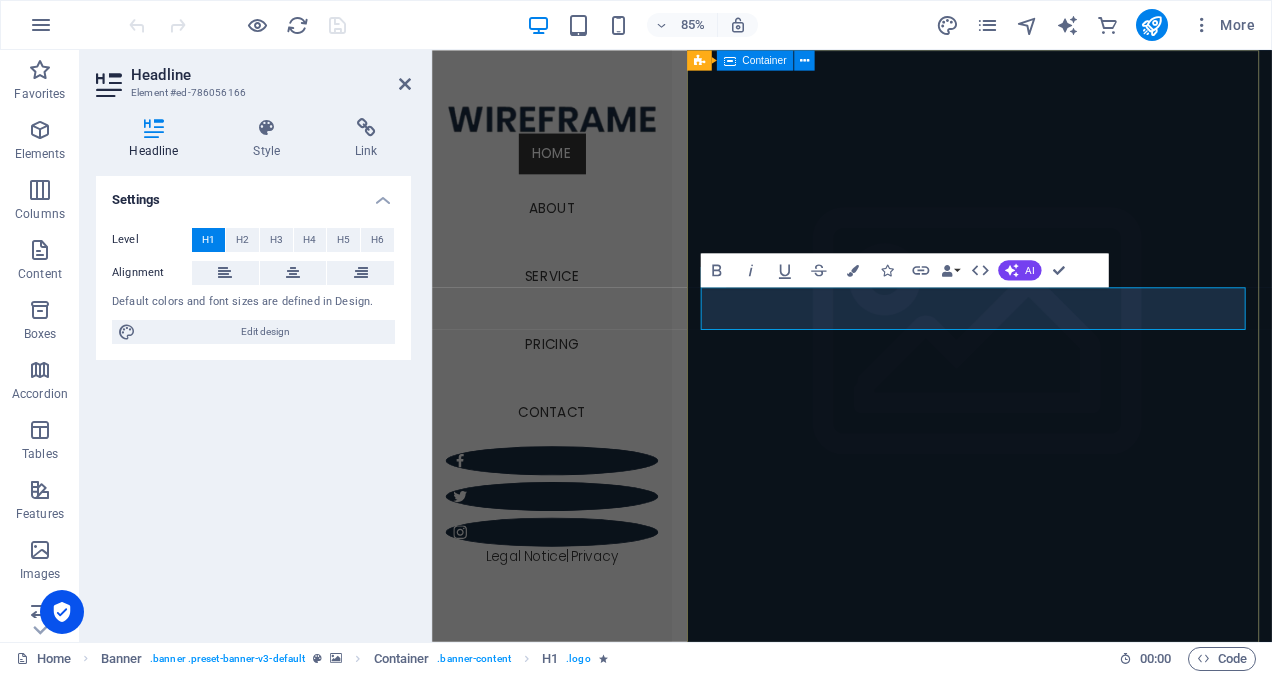 click on "Vpoint Enterprise Lorem ipsum dolor sit amet Learn more" at bounding box center [1076, 896] 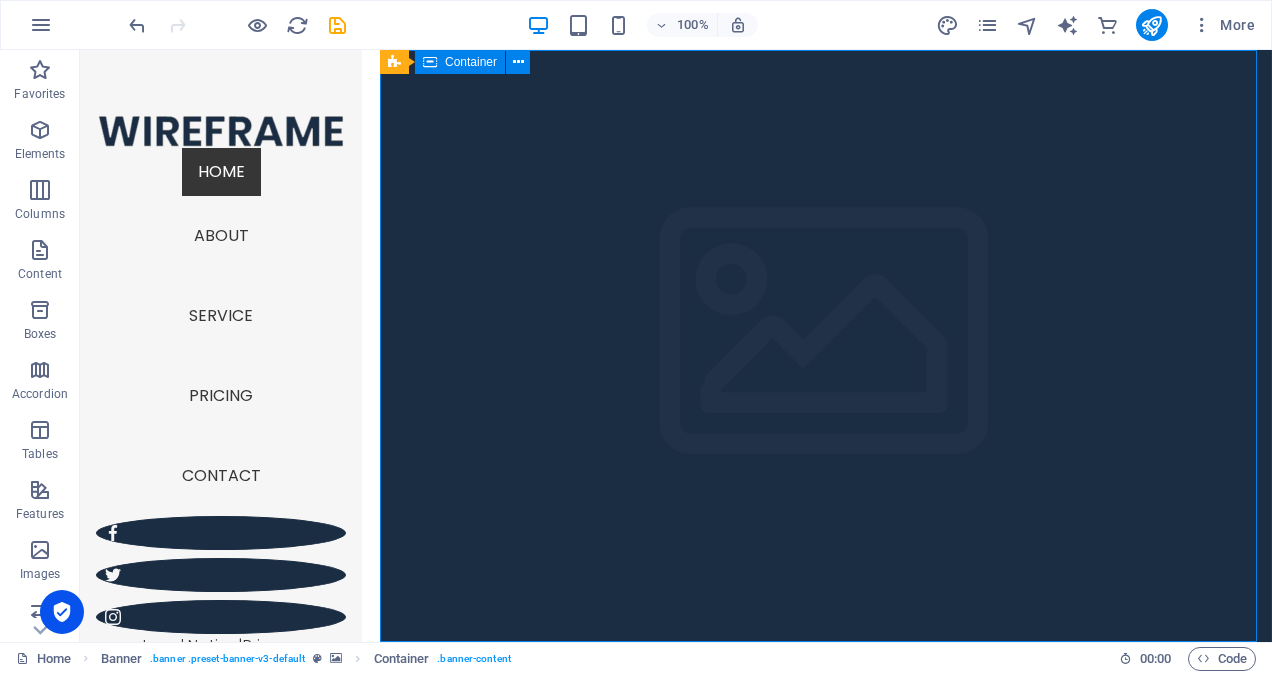 click on "Vpoint Enterprise Lorem ipsum dolor sit amet Learn more" at bounding box center (826, 791) 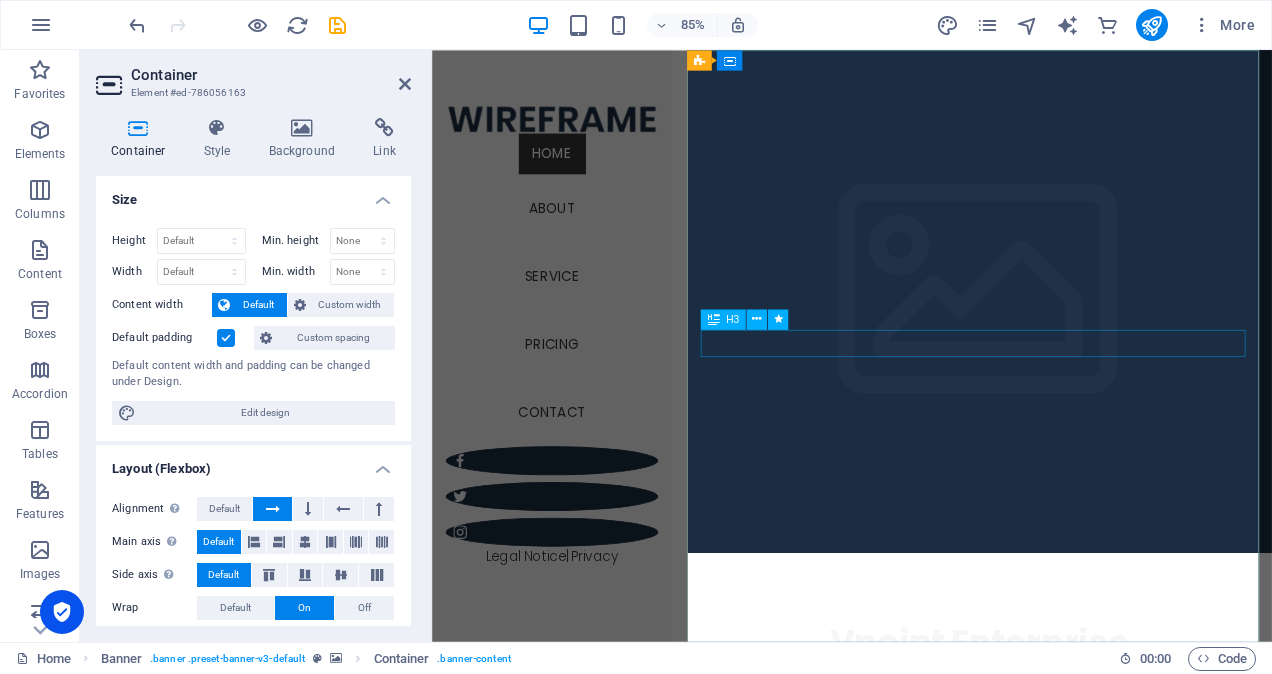 click on "Lorem ipsum dolor sit amet" at bounding box center [1076, 788] 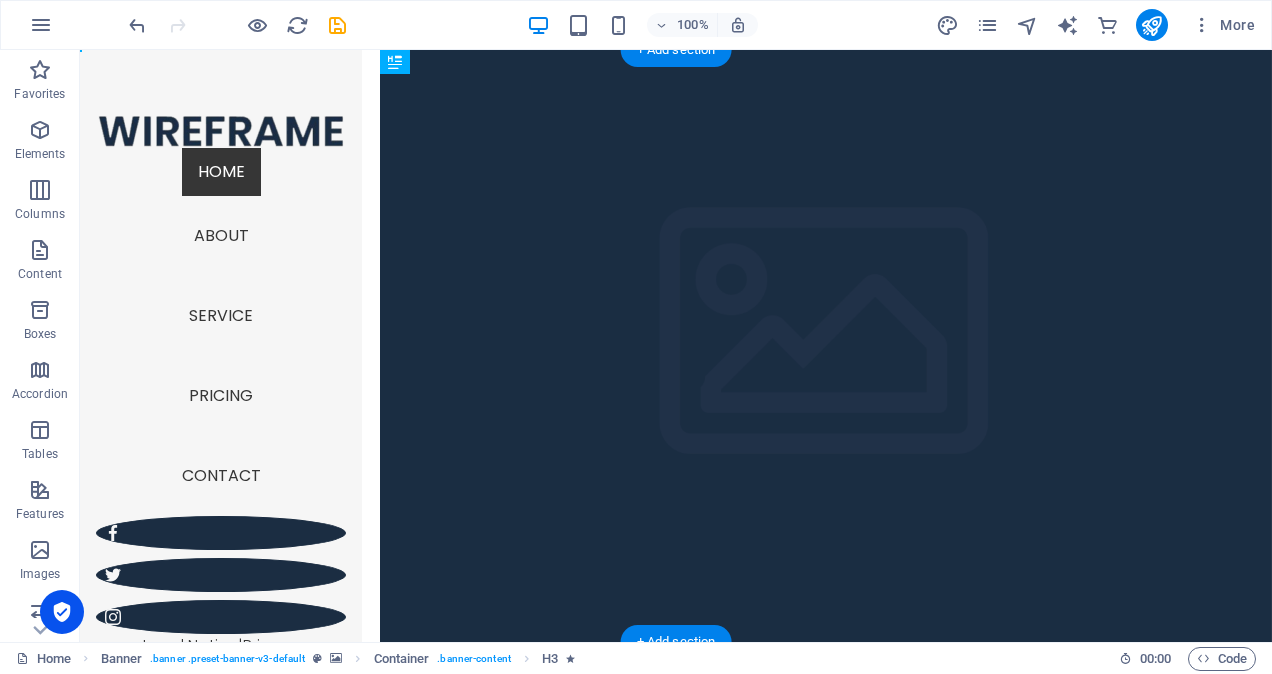 drag, startPoint x: 830, startPoint y: 398, endPoint x: 938, endPoint y: 360, distance: 114.49017 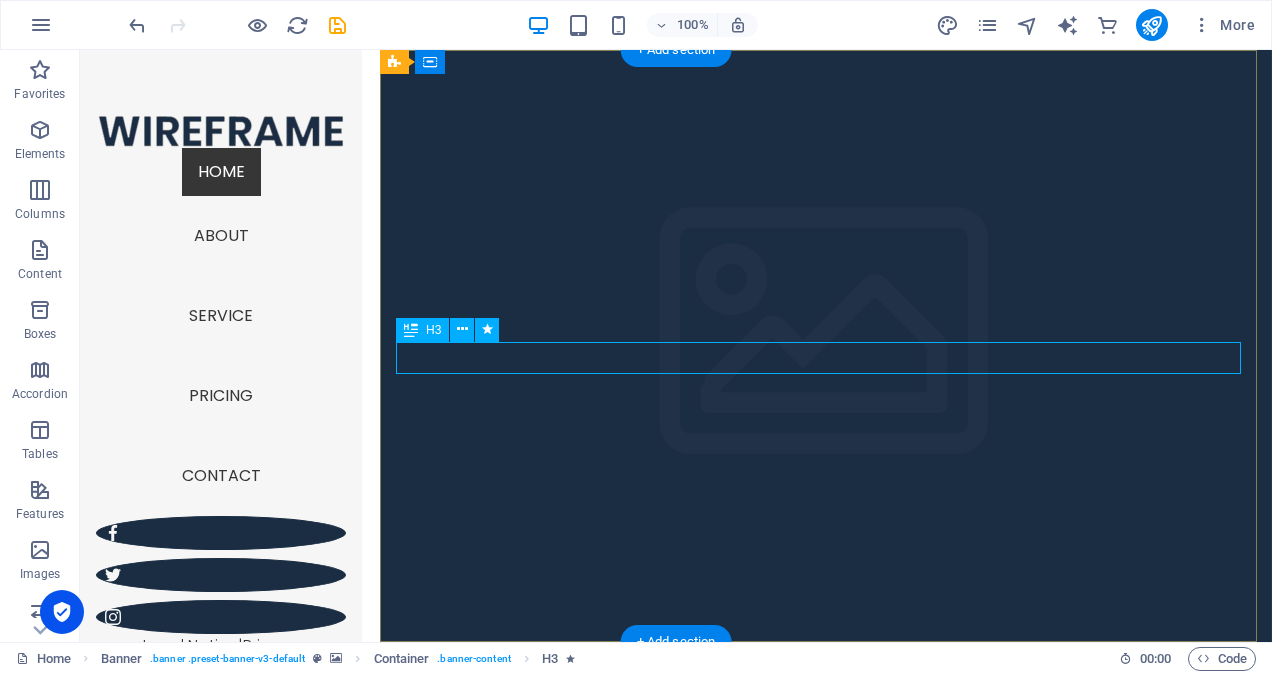 click on "Lorem ipsum dolor sit amet" at bounding box center (826, 803) 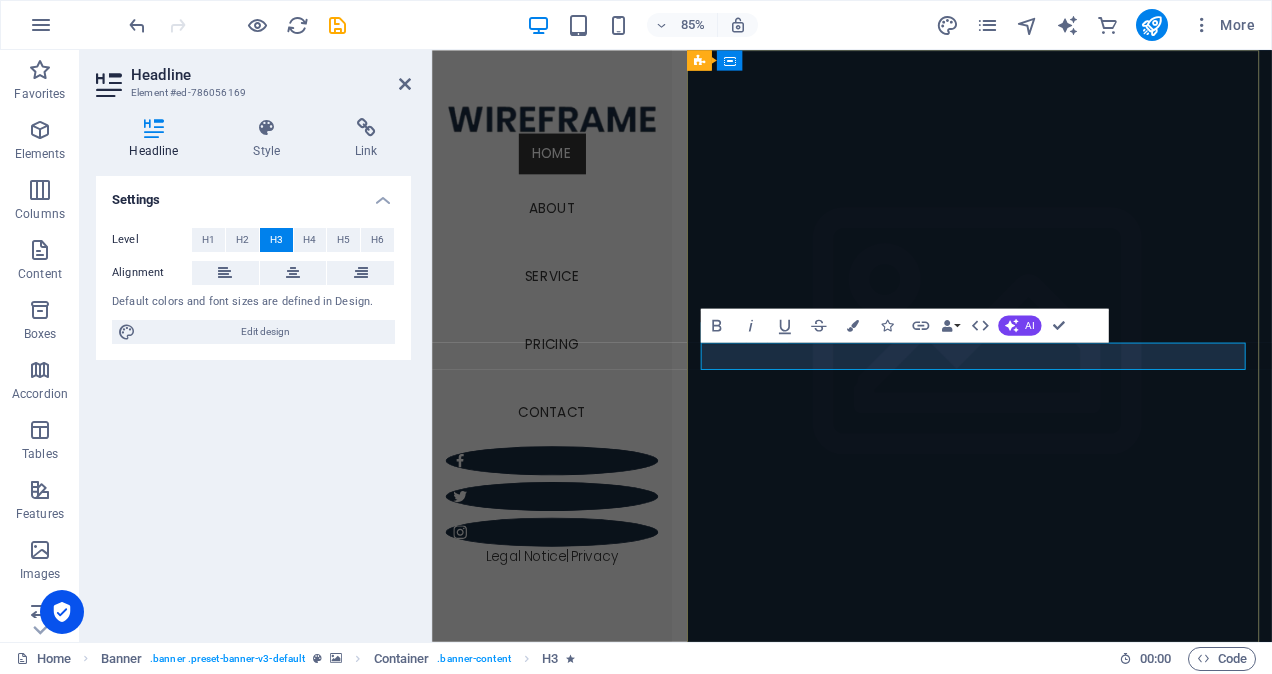 type 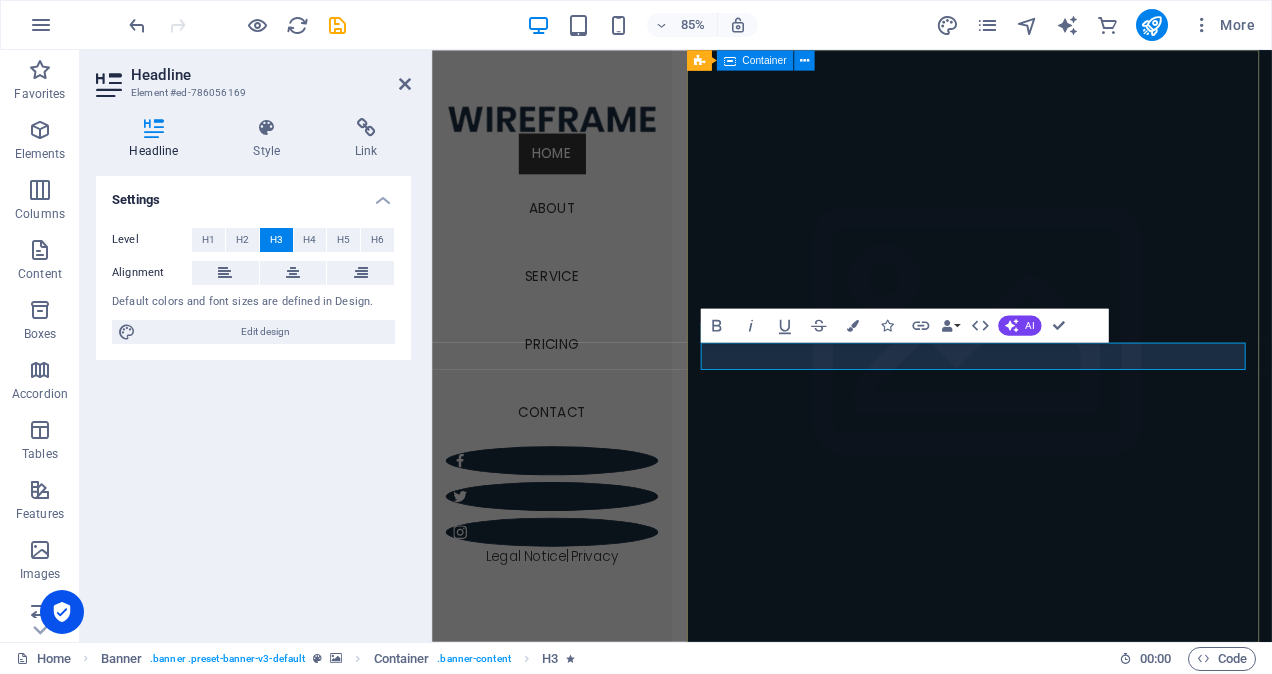 click on "Vpoint Enterprise Your Satisfaction is our priority Learn more" at bounding box center [1076, 896] 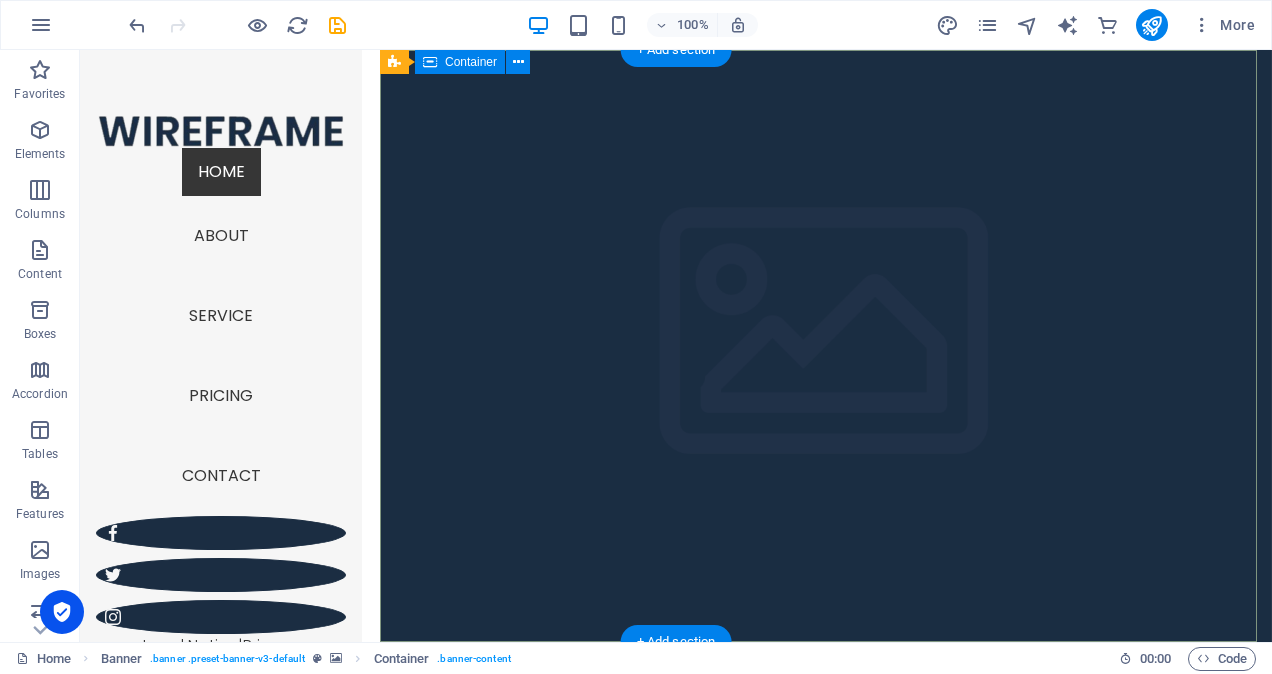 click on "Vpoint Enterprise Your Satisfaction is our priority Learn more" at bounding box center [826, 791] 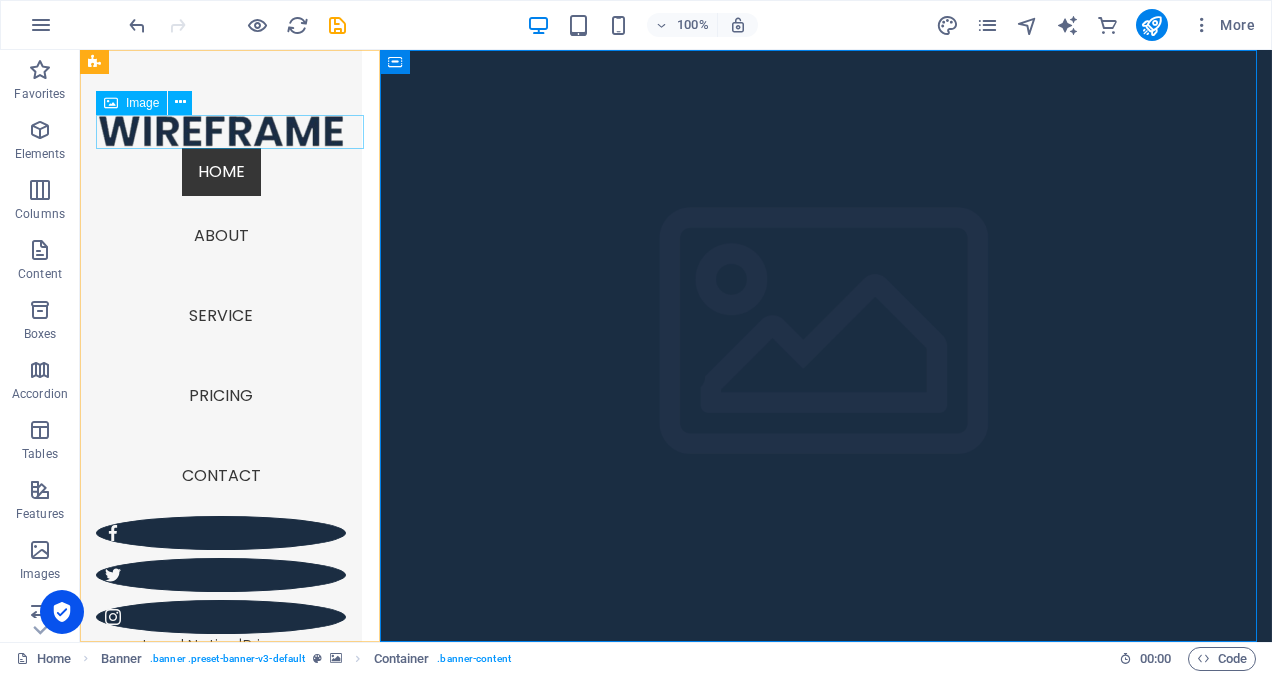 click at bounding box center [221, 131] 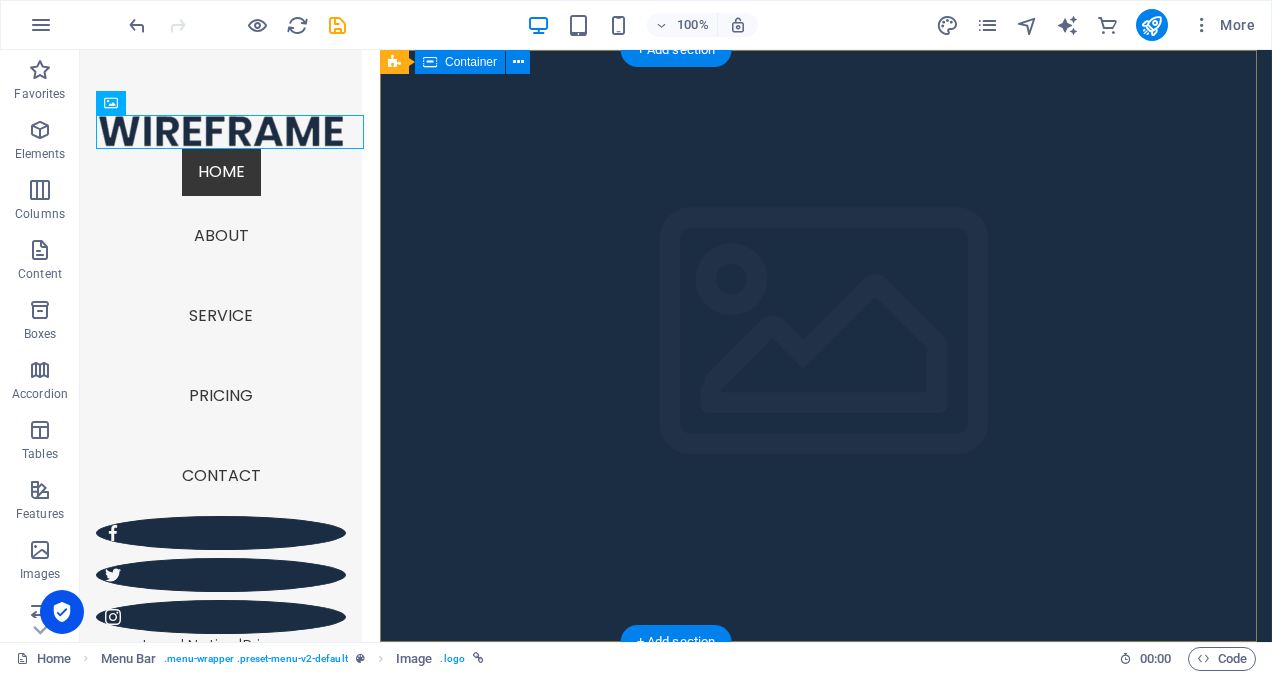 click on "Vpoint Enterprise Your Satisfaction is our priority Learn more" at bounding box center (826, 791) 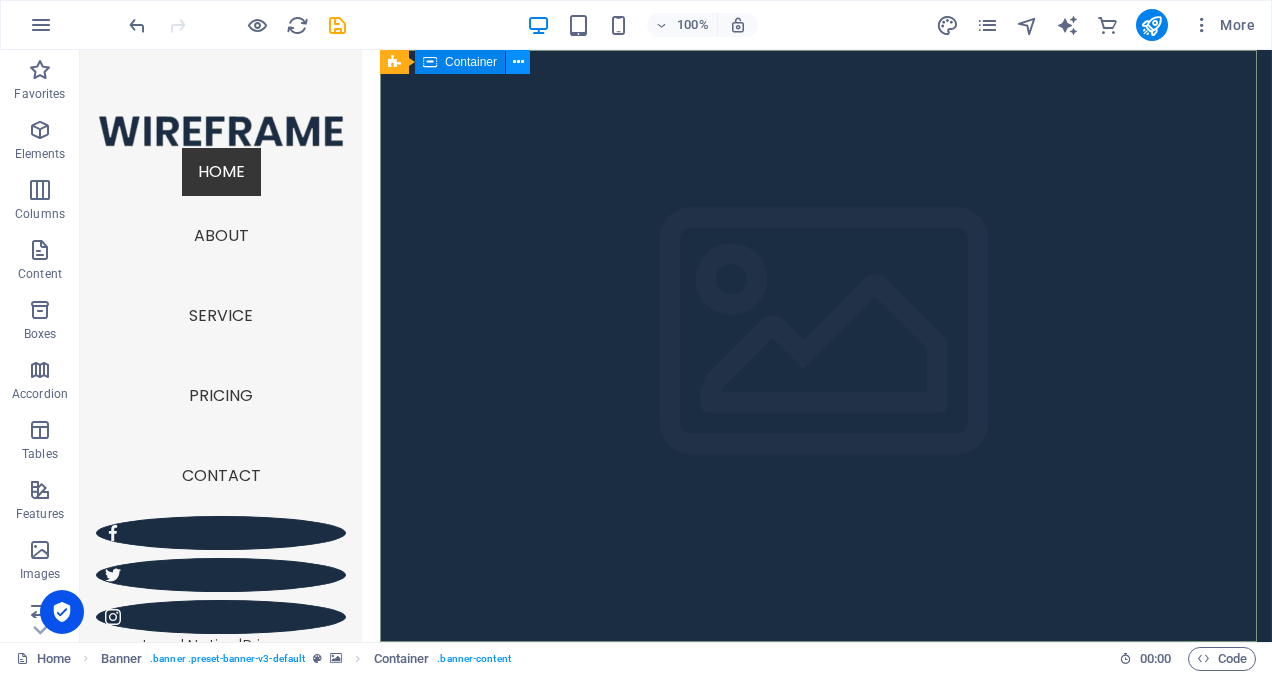 click at bounding box center (518, 62) 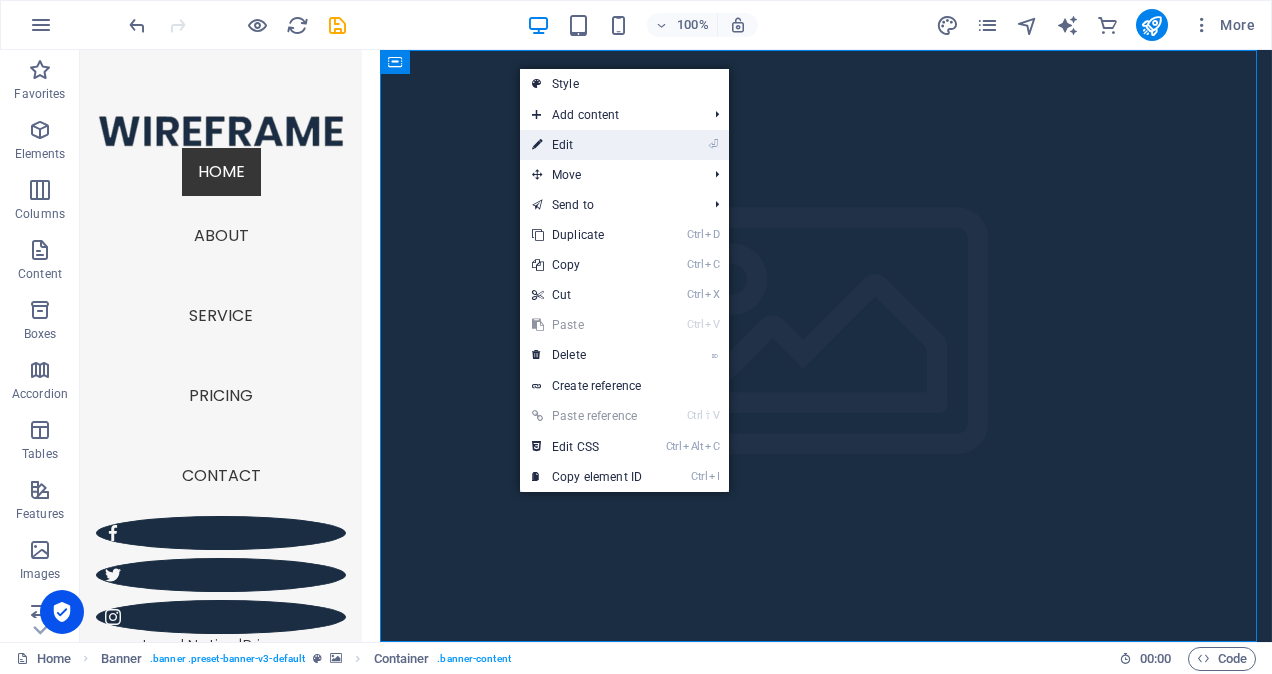 click on "⏎  Edit" at bounding box center [587, 145] 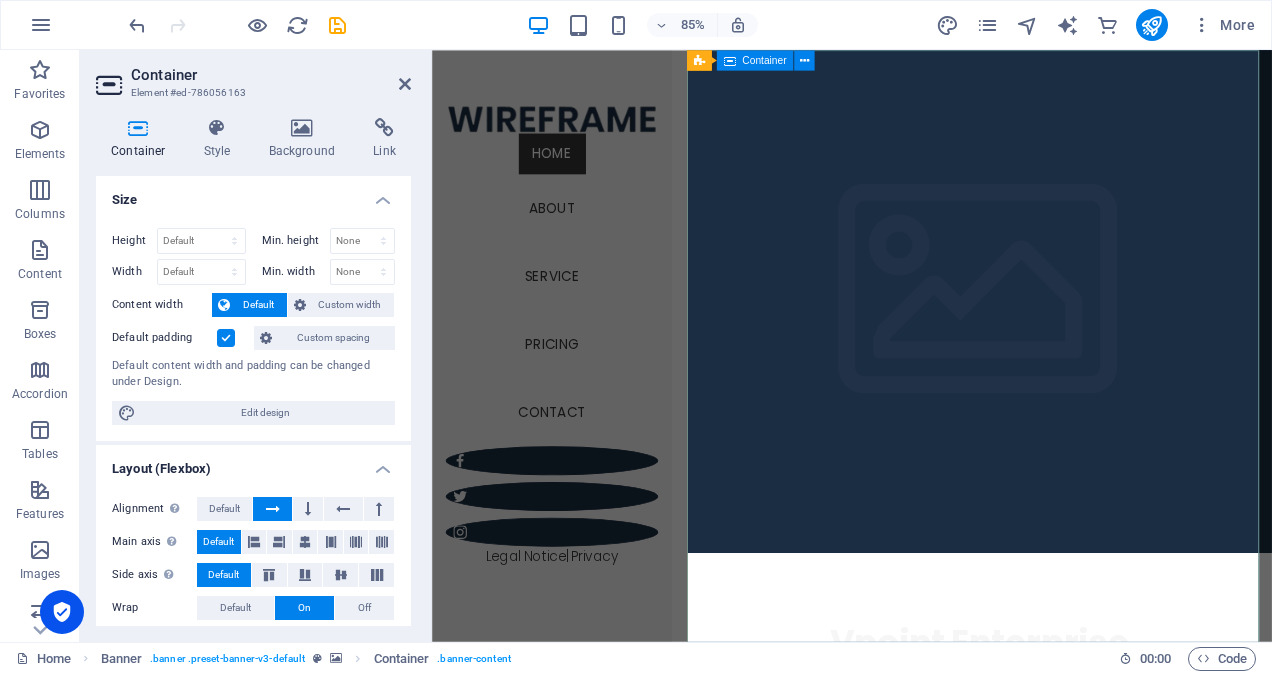 click on "Vpoint Enterprise Your Satisfaction is our priority Learn more" at bounding box center [1076, 791] 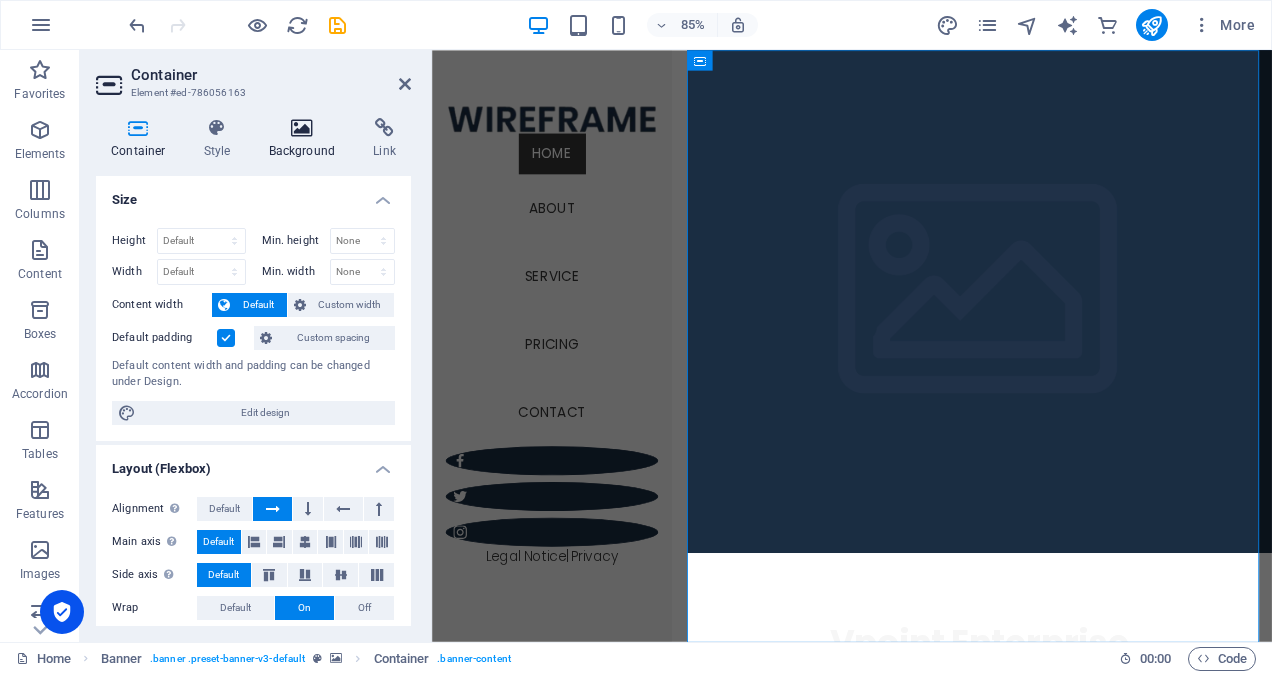 click at bounding box center [302, 128] 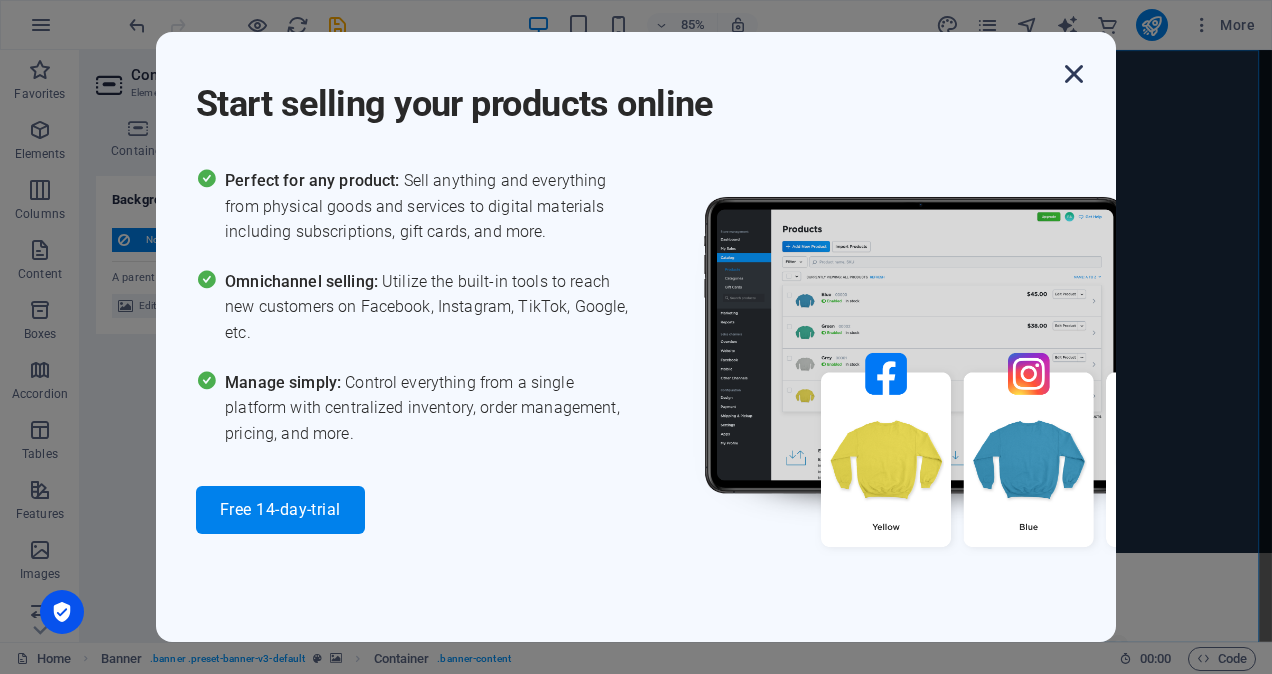 click at bounding box center (1074, 74) 